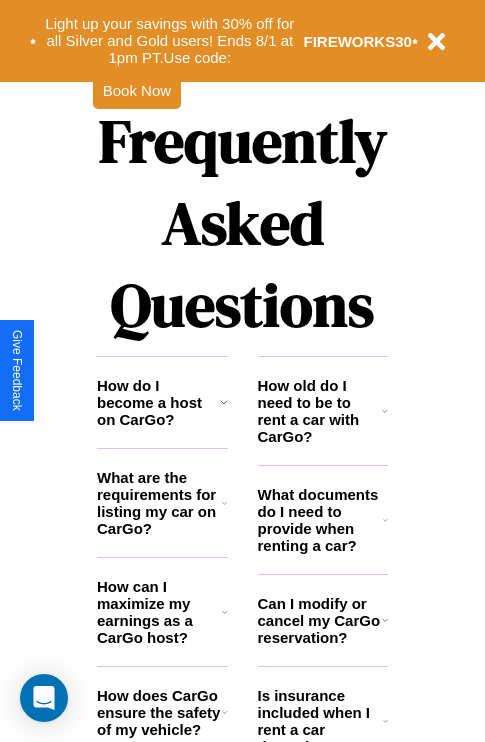 scroll, scrollTop: 2423, scrollLeft: 0, axis: vertical 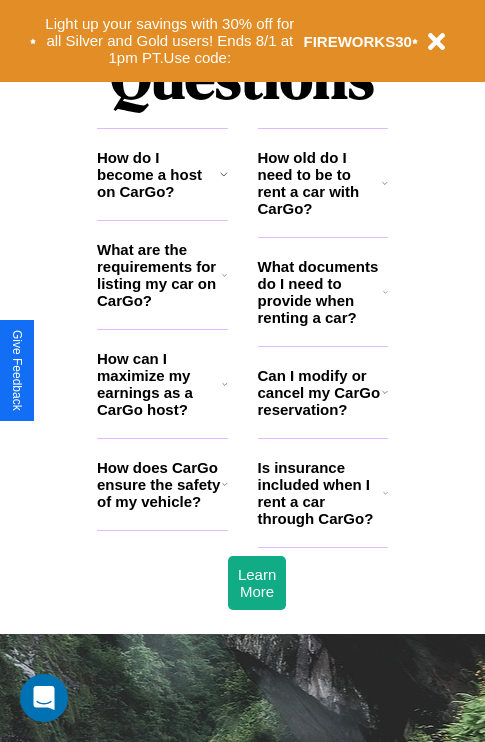 click on "Can I modify or cancel my CarGo reservation?" at bounding box center (320, 392) 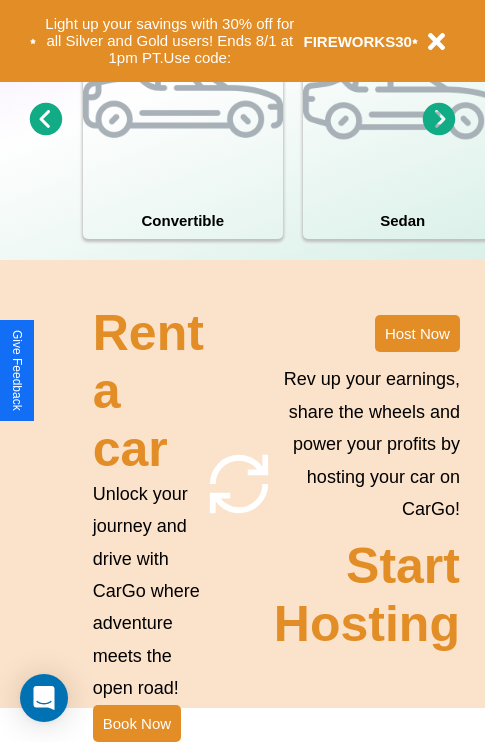 scroll, scrollTop: 1558, scrollLeft: 0, axis: vertical 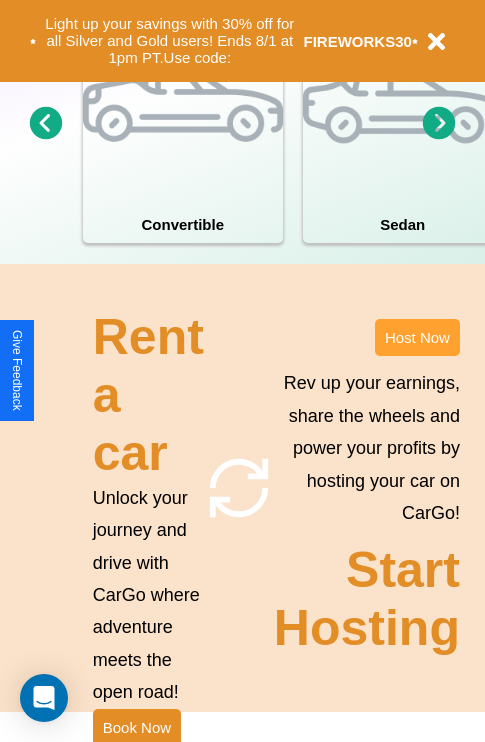 click on "Host Now" at bounding box center (417, 337) 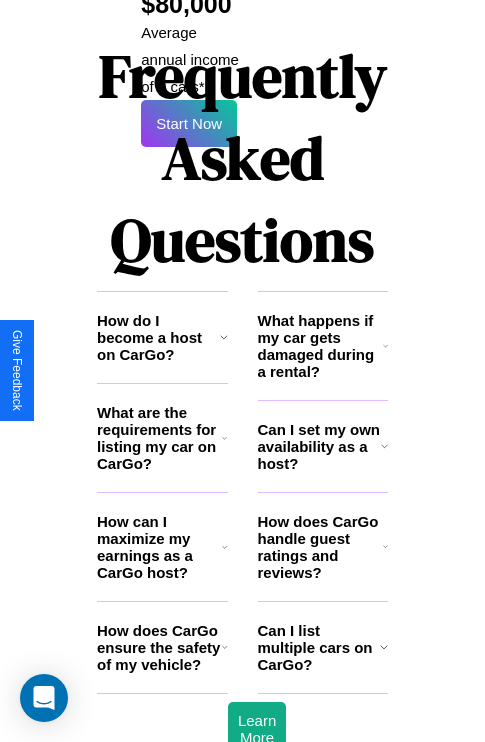 scroll, scrollTop: 3255, scrollLeft: 0, axis: vertical 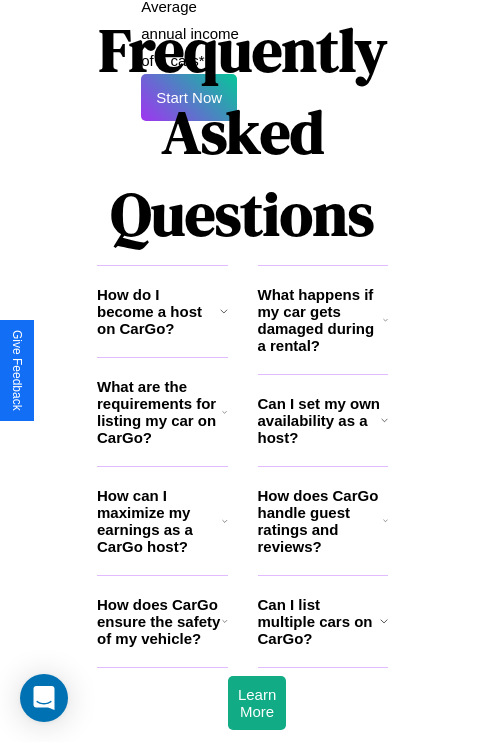 click 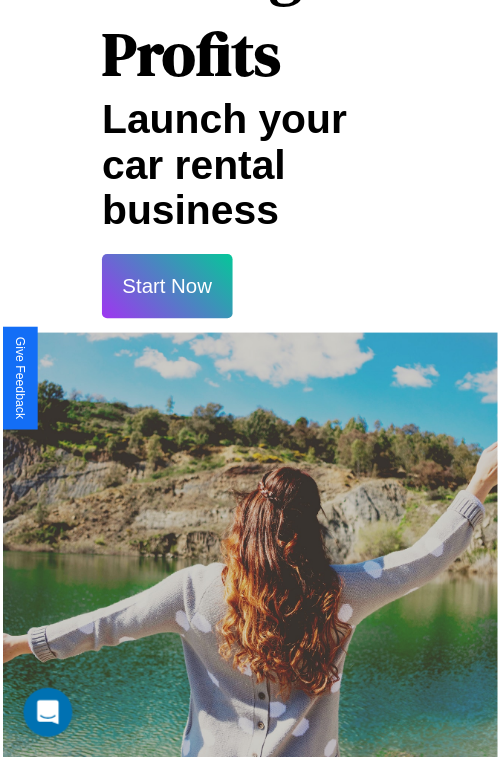 scroll, scrollTop: 35, scrollLeft: 0, axis: vertical 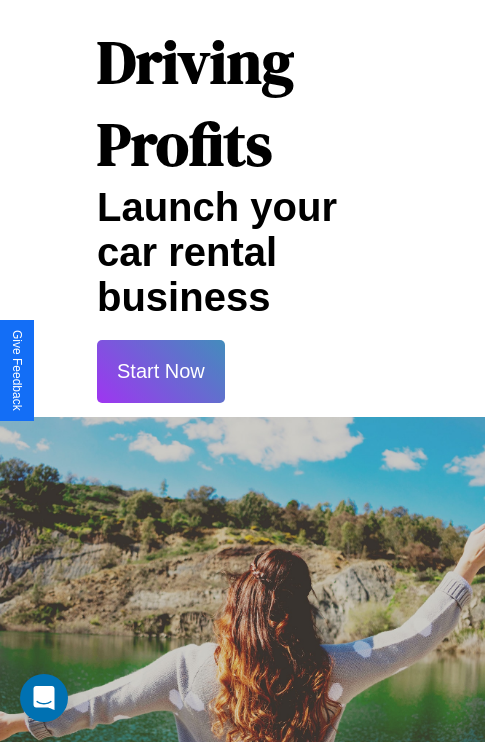 click on "Start Now" at bounding box center [161, 371] 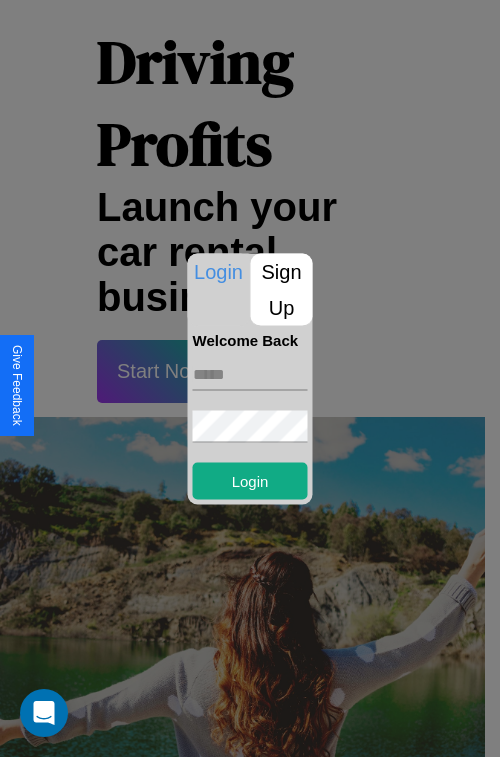 click at bounding box center (250, 374) 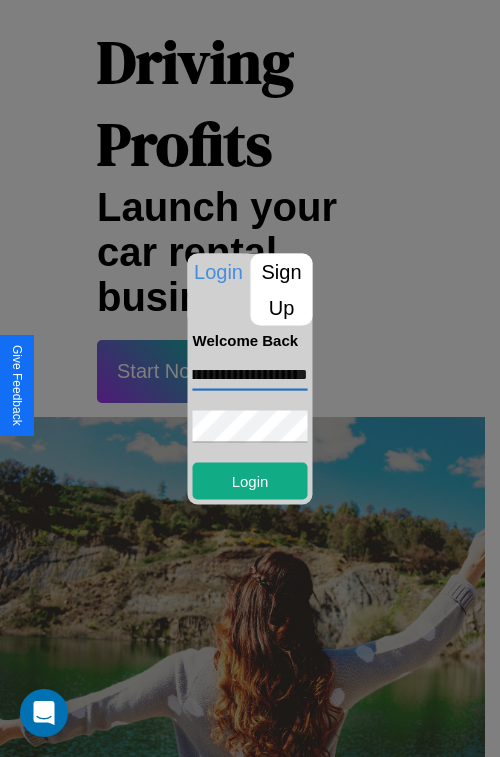scroll, scrollTop: 0, scrollLeft: 95, axis: horizontal 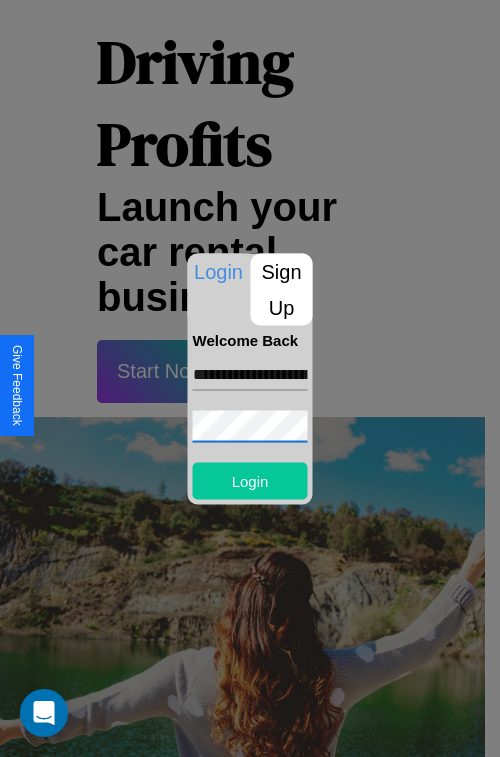 click on "Login" at bounding box center [250, 480] 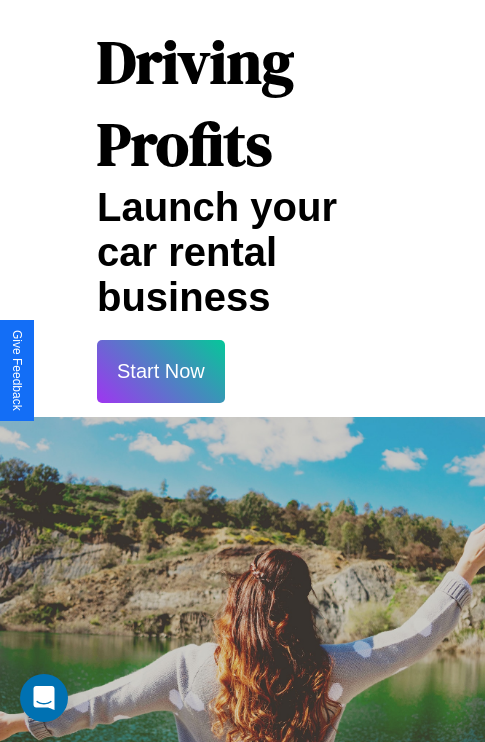 scroll, scrollTop: 37, scrollLeft: 0, axis: vertical 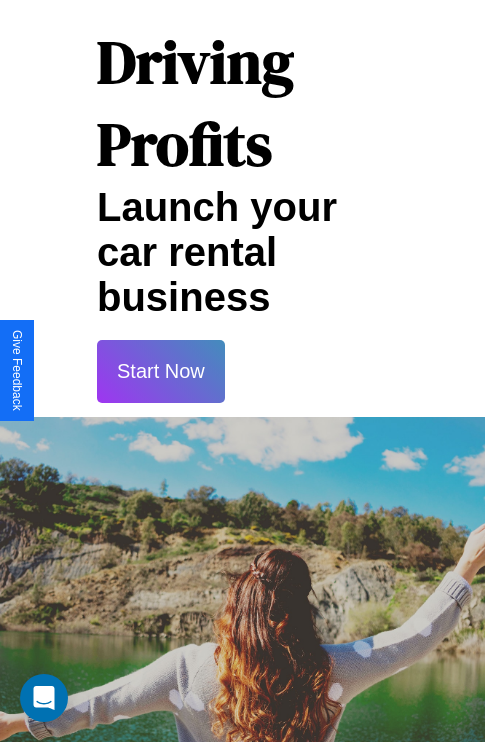 click on "Start Now" at bounding box center (161, 371) 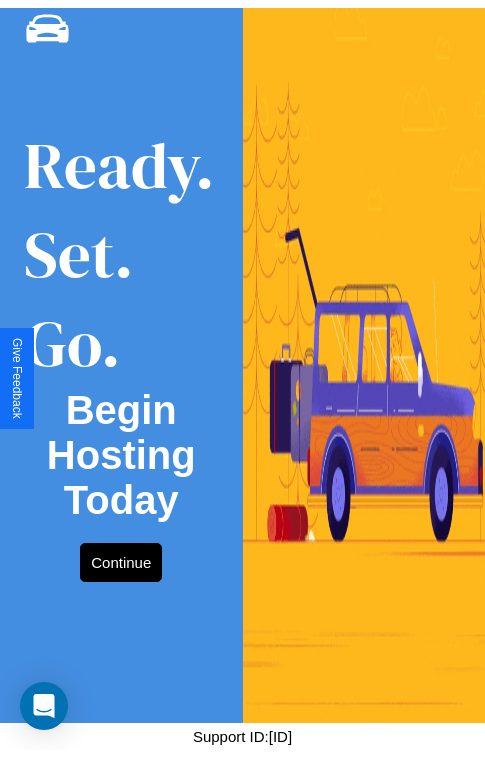 scroll, scrollTop: 0, scrollLeft: 0, axis: both 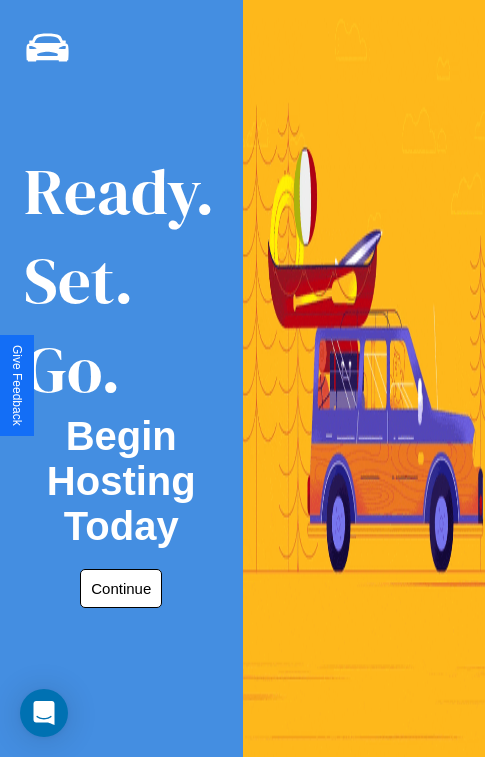 click on "Continue" at bounding box center [121, 588] 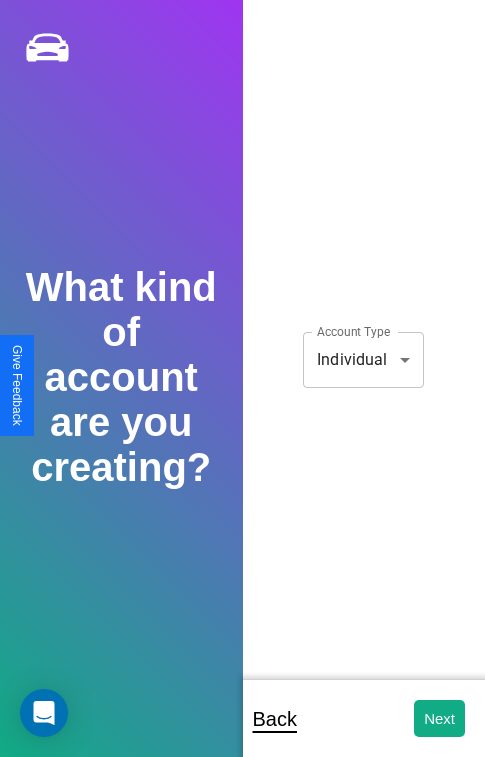 click on "**********" at bounding box center [242, 392] 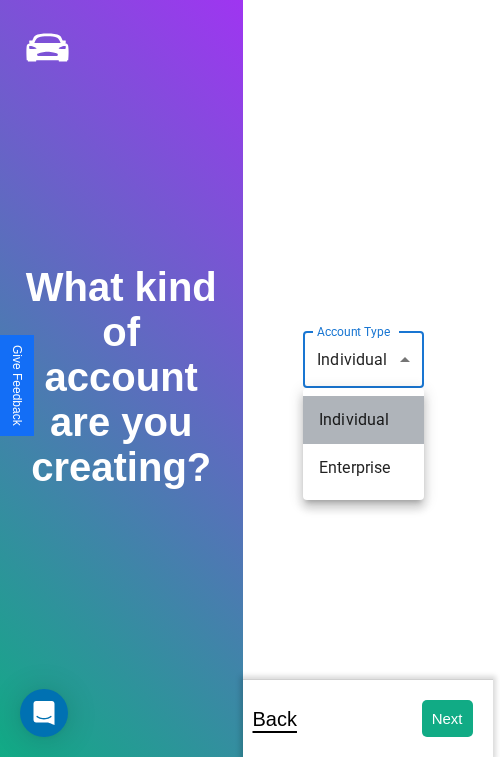 click on "Individual" at bounding box center [363, 420] 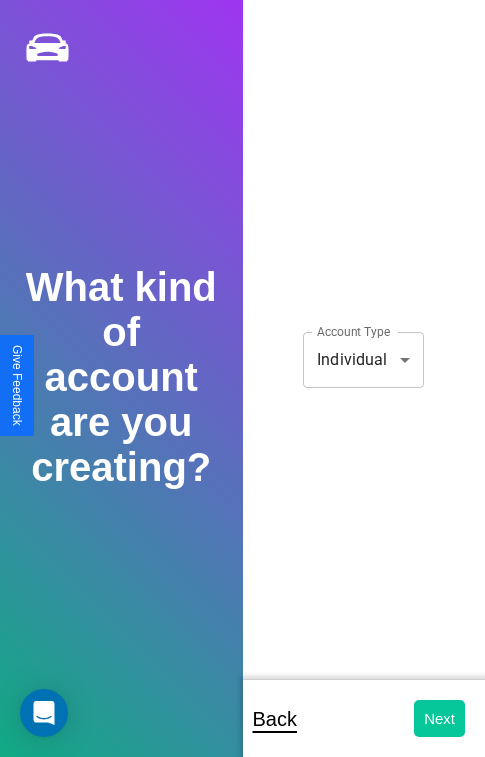 click on "Next" at bounding box center [439, 718] 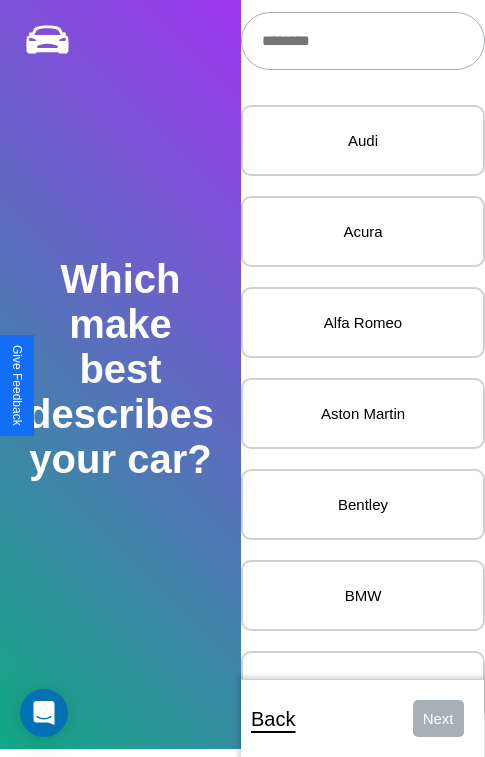 scroll, scrollTop: 27, scrollLeft: 0, axis: vertical 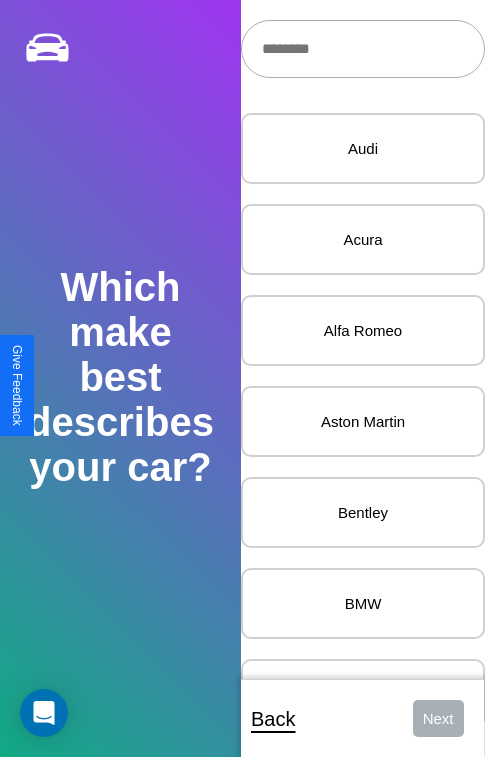 click at bounding box center [363, 49] 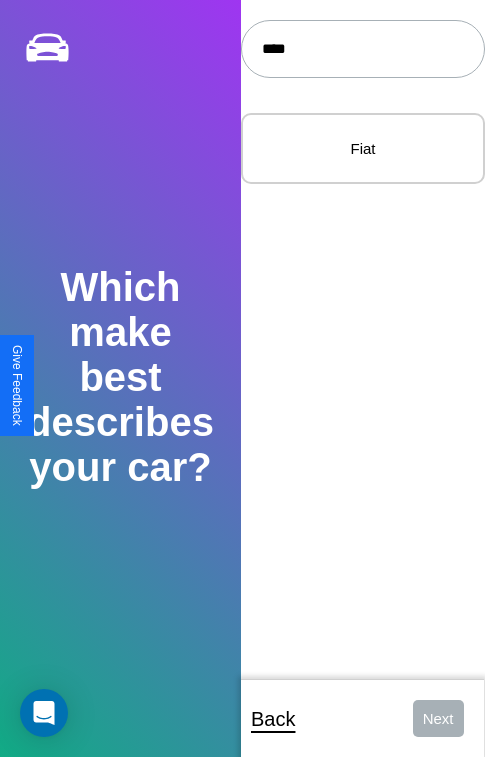 type on "****" 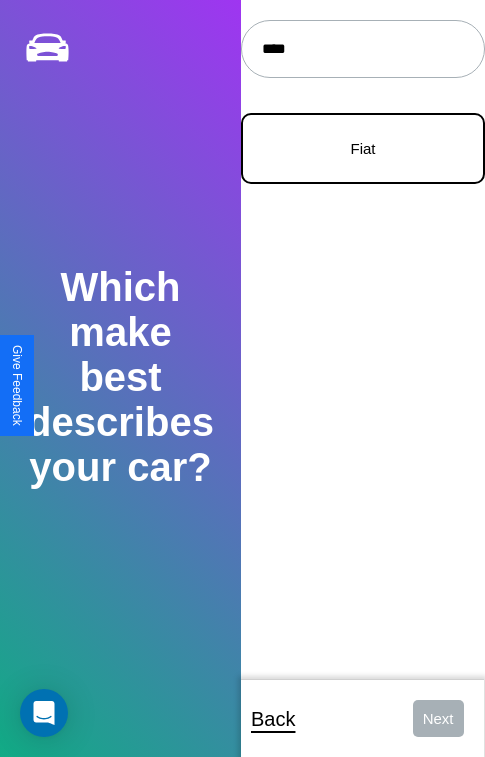 click on "Fiat" at bounding box center [363, 148] 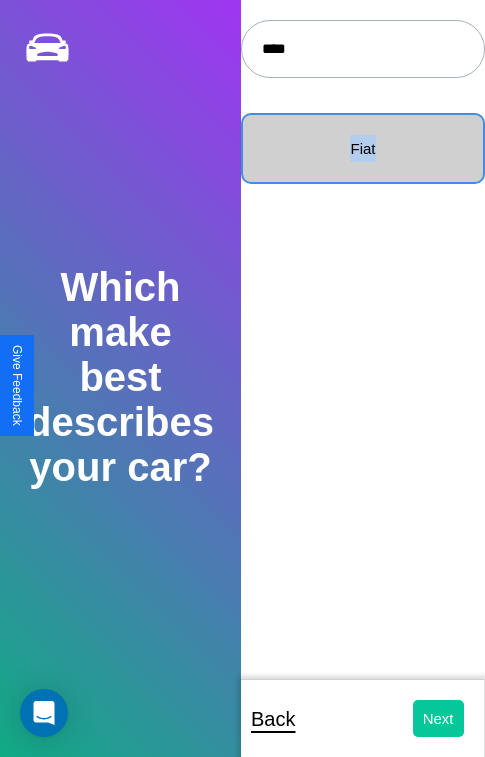 click on "Next" at bounding box center [438, 718] 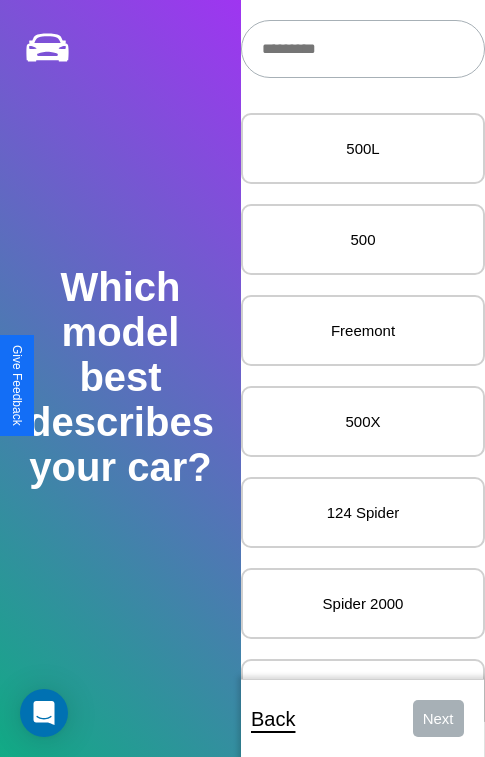 scroll, scrollTop: 24, scrollLeft: 0, axis: vertical 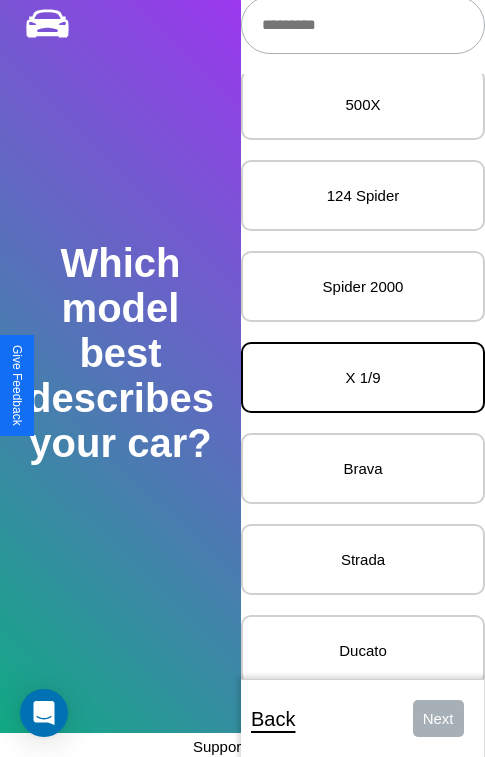 click on "X 1/9" at bounding box center [363, 377] 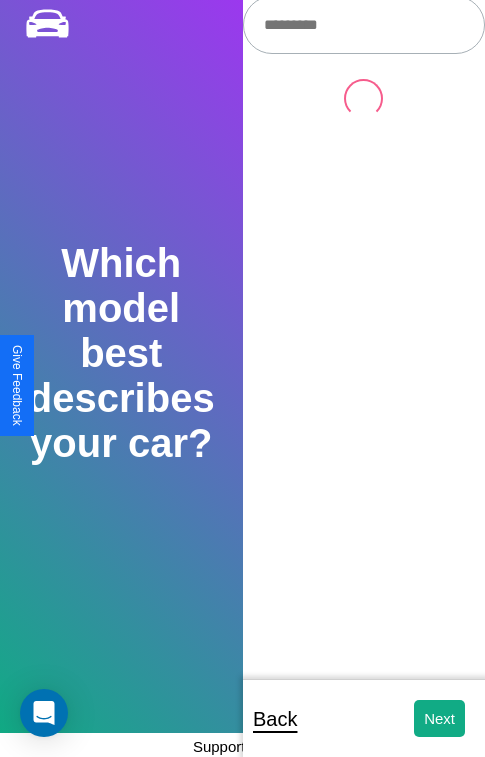 scroll, scrollTop: 0, scrollLeft: 0, axis: both 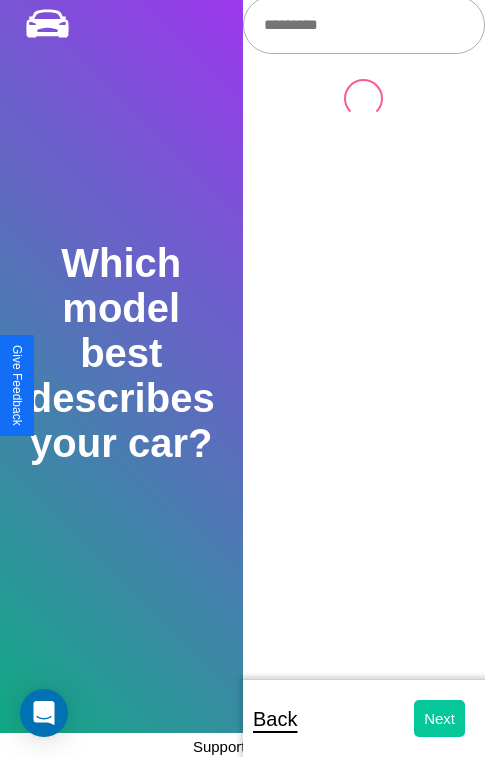 click on "Next" at bounding box center [439, 718] 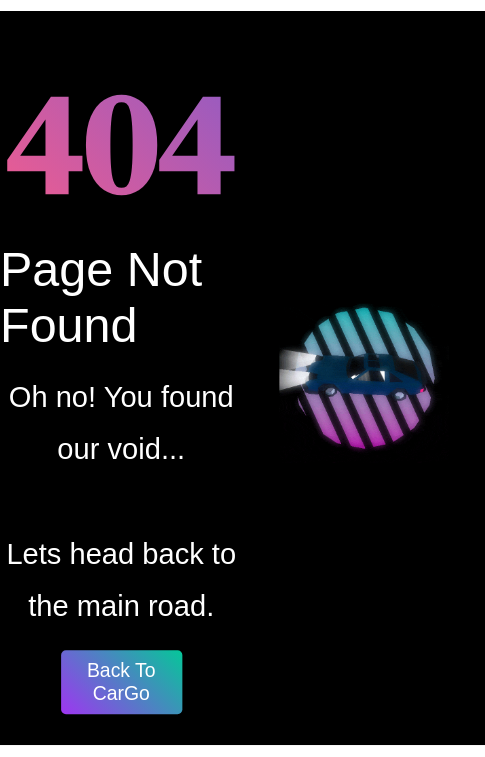 scroll, scrollTop: 0, scrollLeft: 0, axis: both 